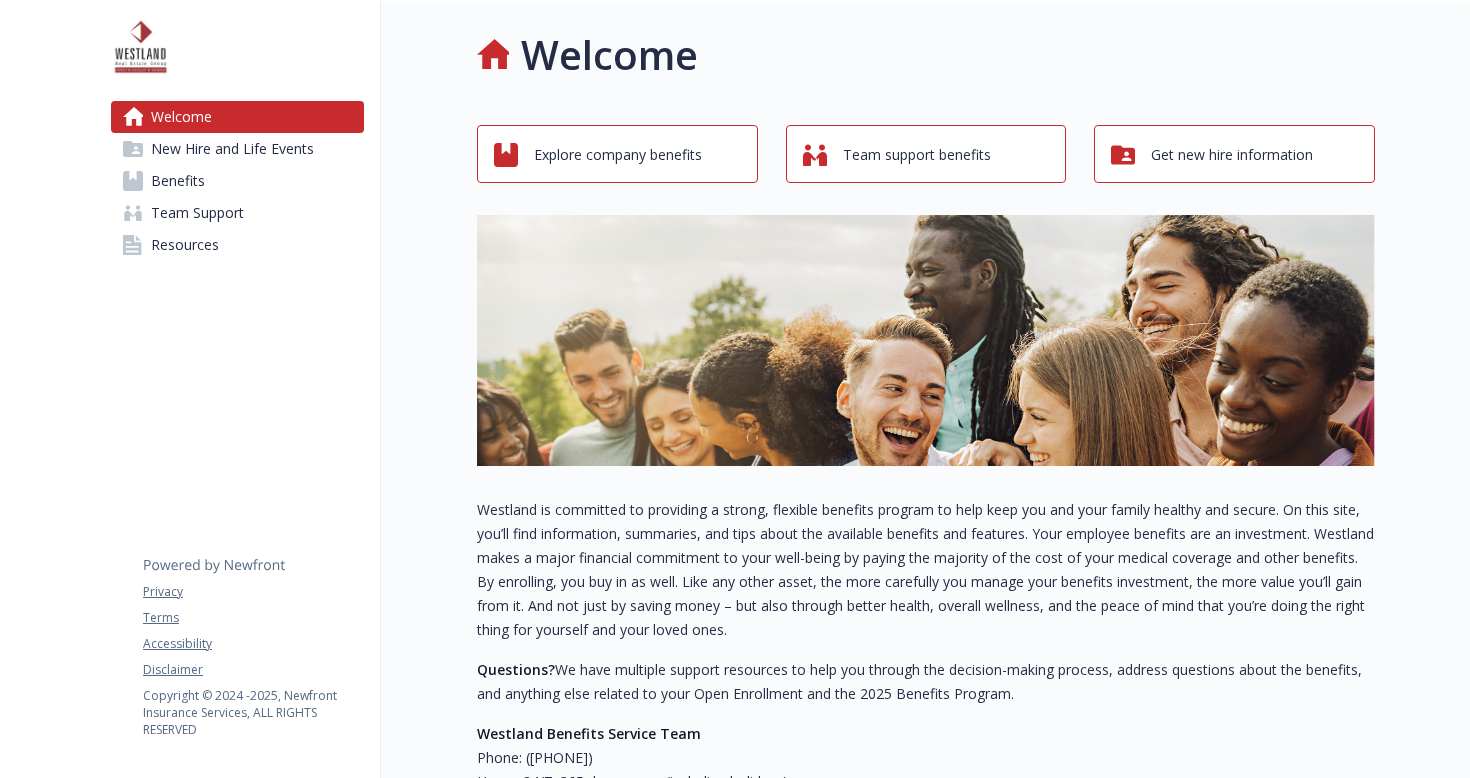 scroll, scrollTop: 0, scrollLeft: 0, axis: both 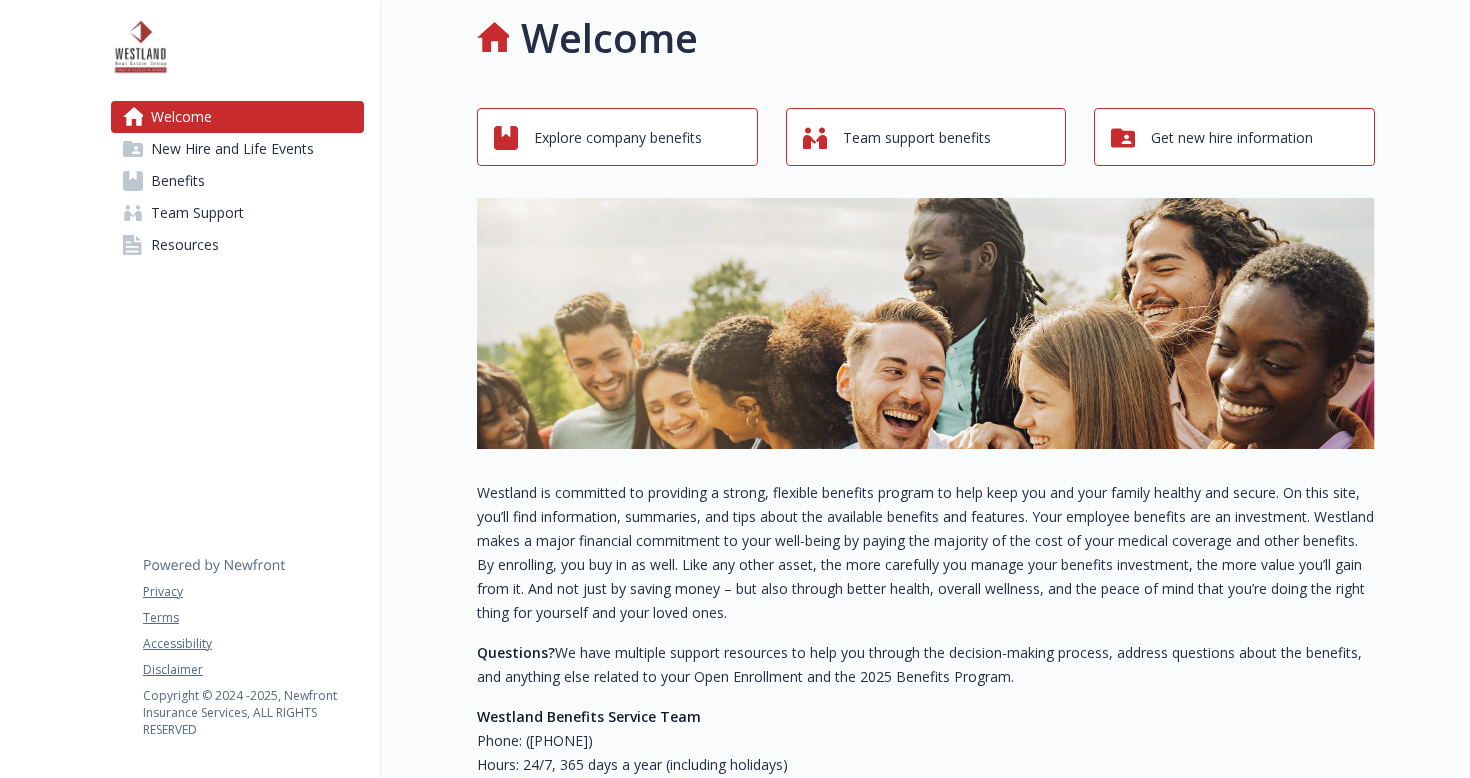 click on "Explore company benefits" at bounding box center [618, 138] 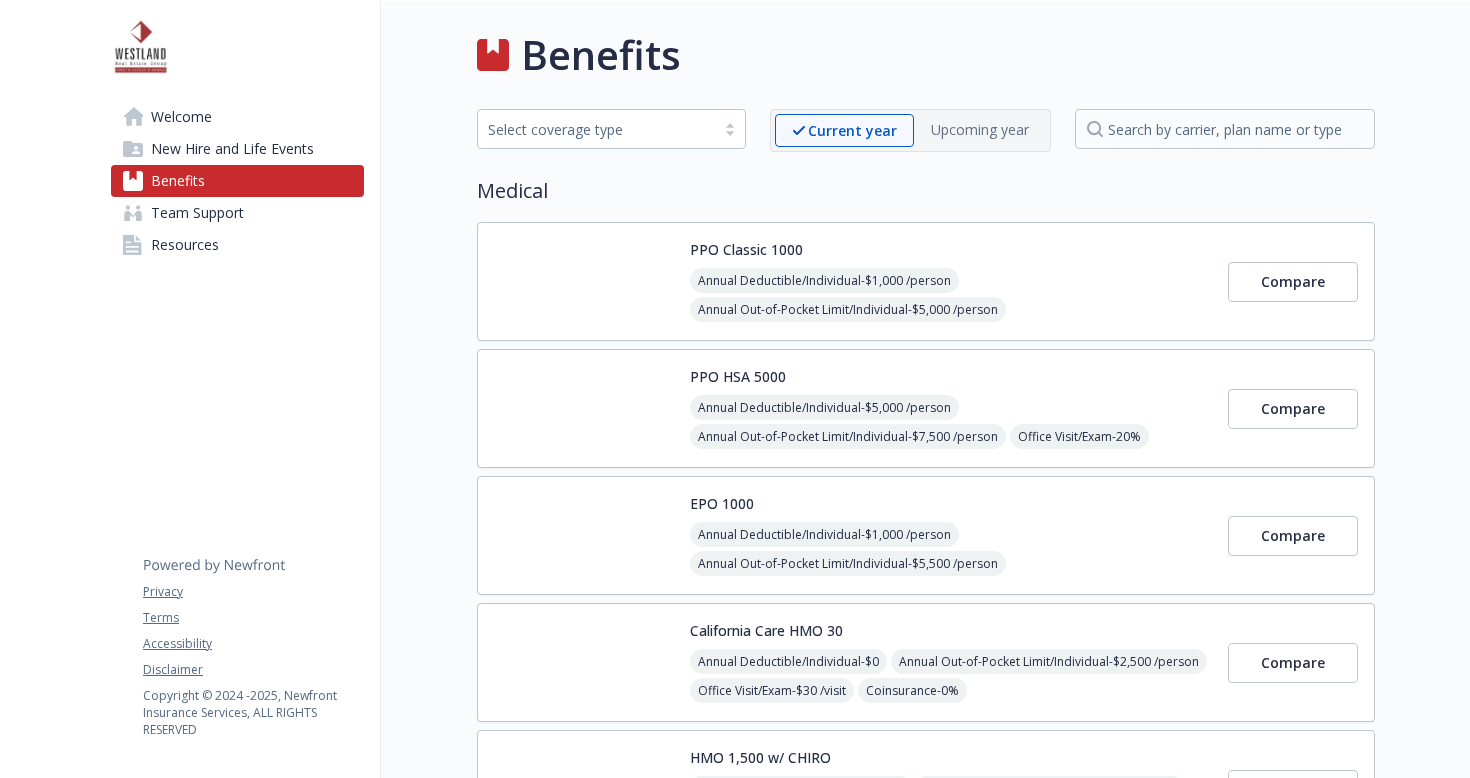 scroll, scrollTop: 0, scrollLeft: 0, axis: both 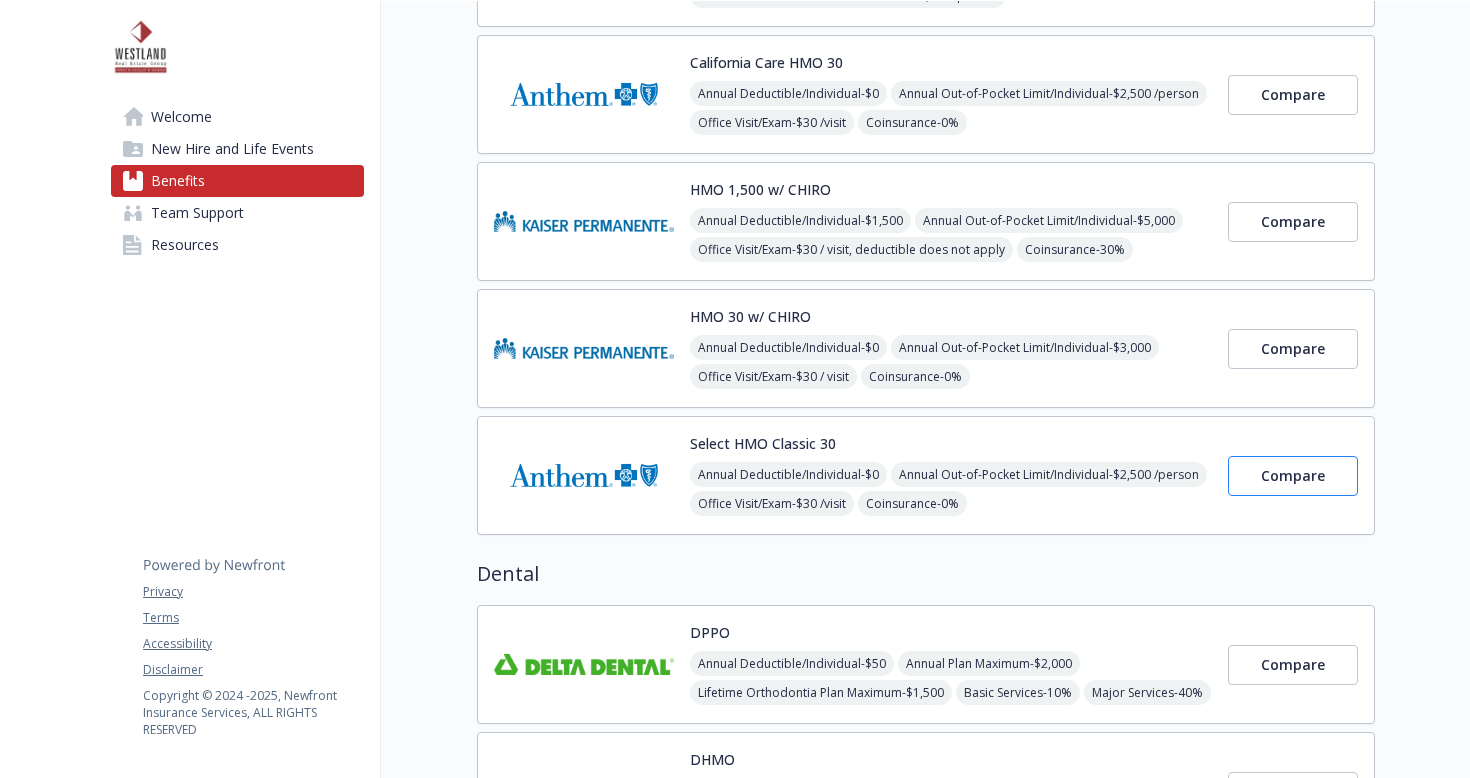click on "Compare" at bounding box center (1293, 475) 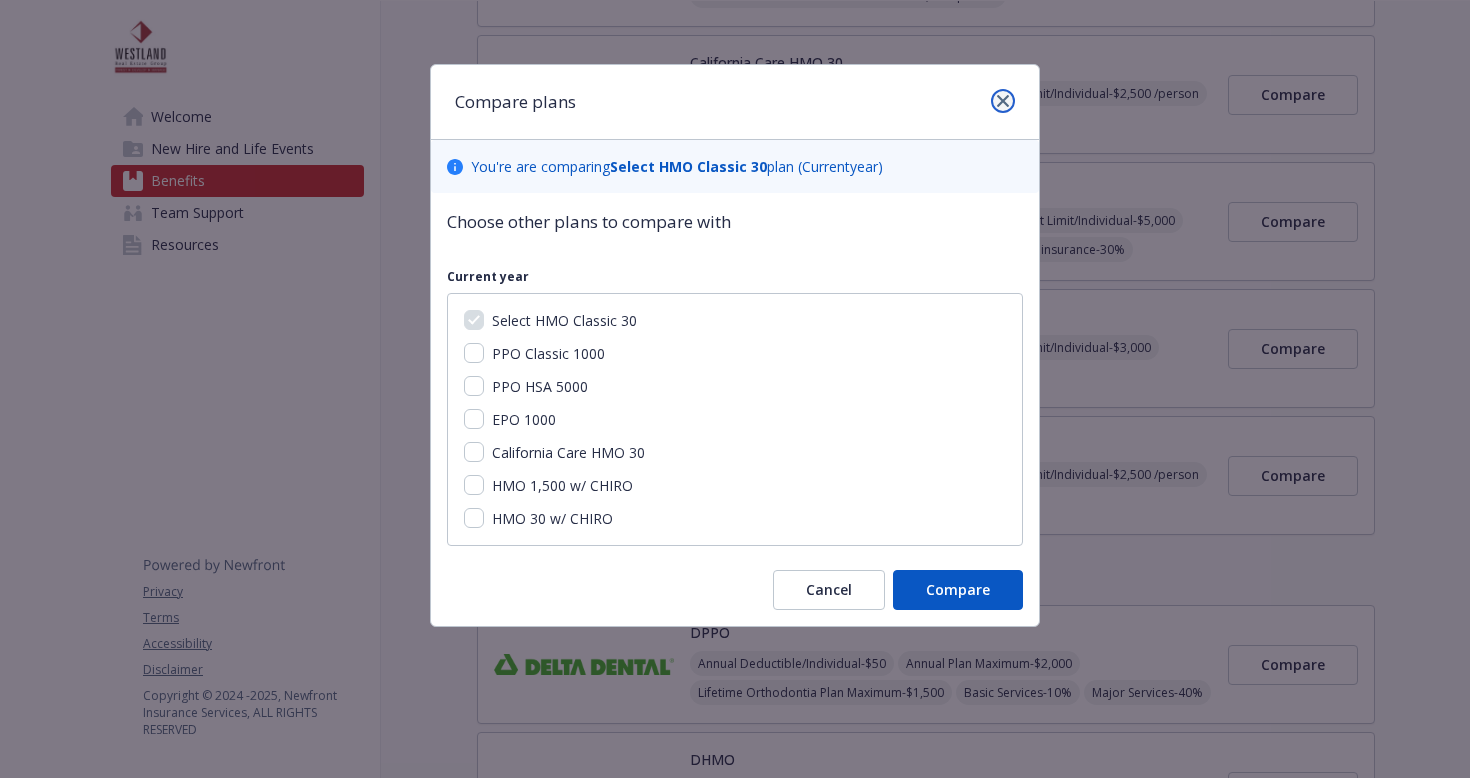 click at bounding box center [1003, 101] 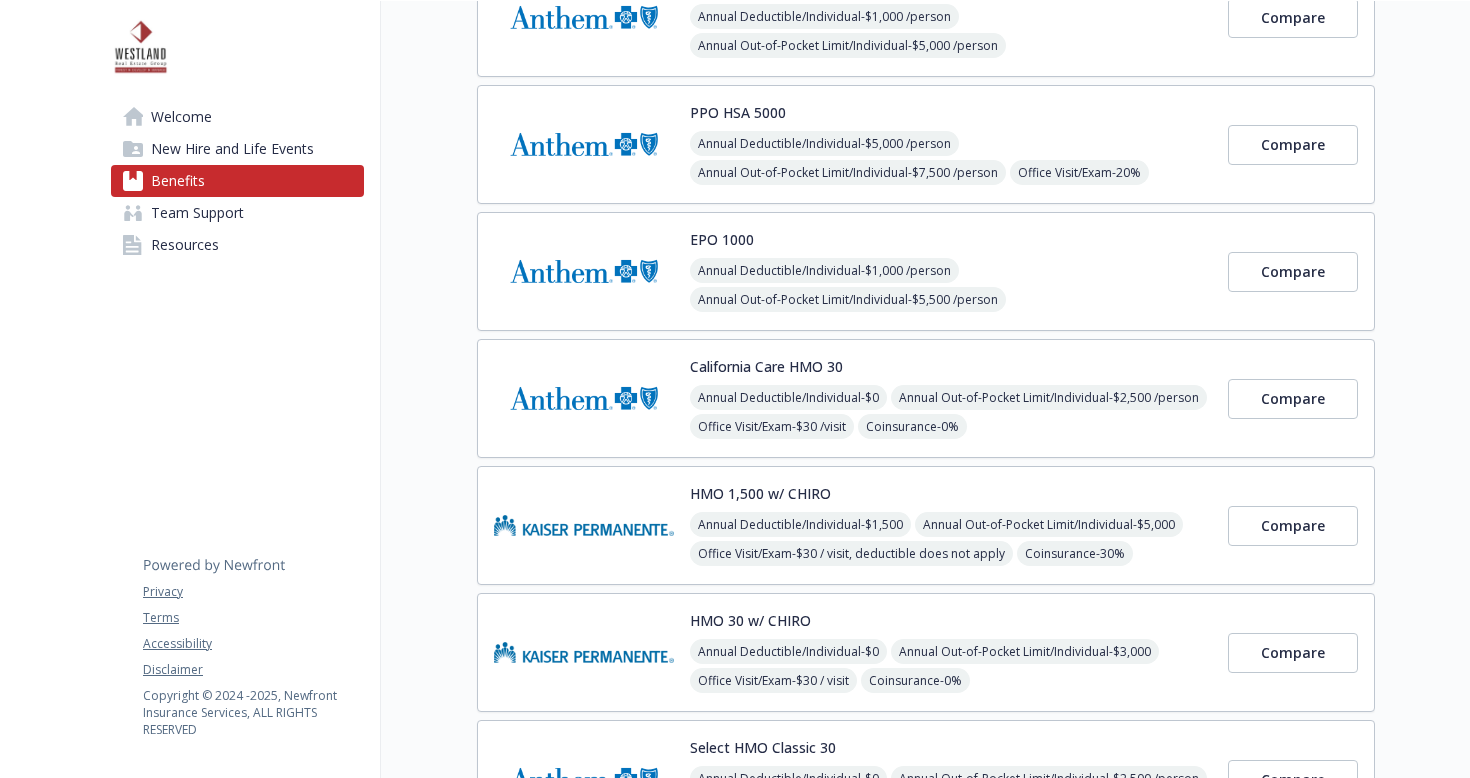 scroll, scrollTop: 436, scrollLeft: 0, axis: vertical 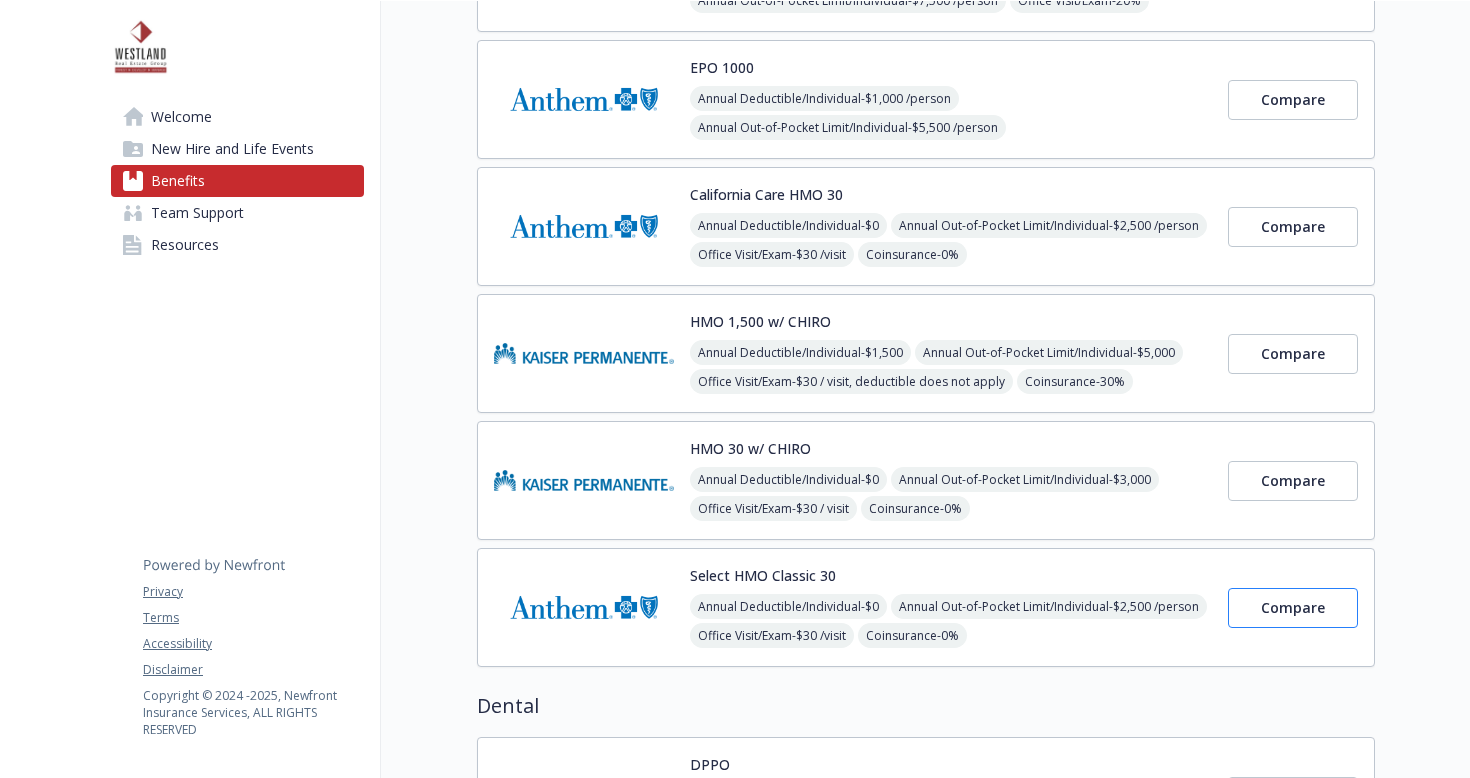 click on "Compare" at bounding box center [1293, 608] 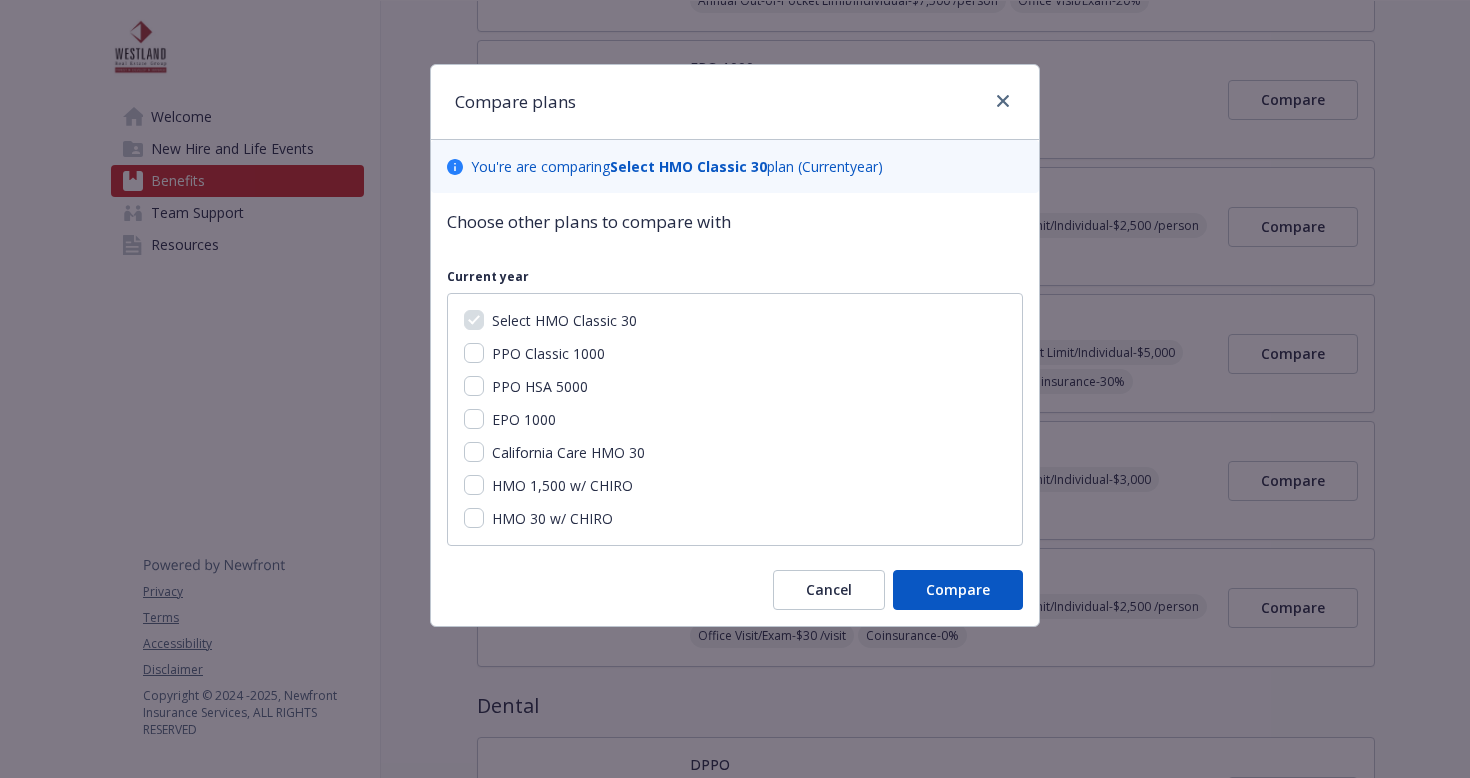 click on "PPO Classic 1000" at bounding box center [474, 353] 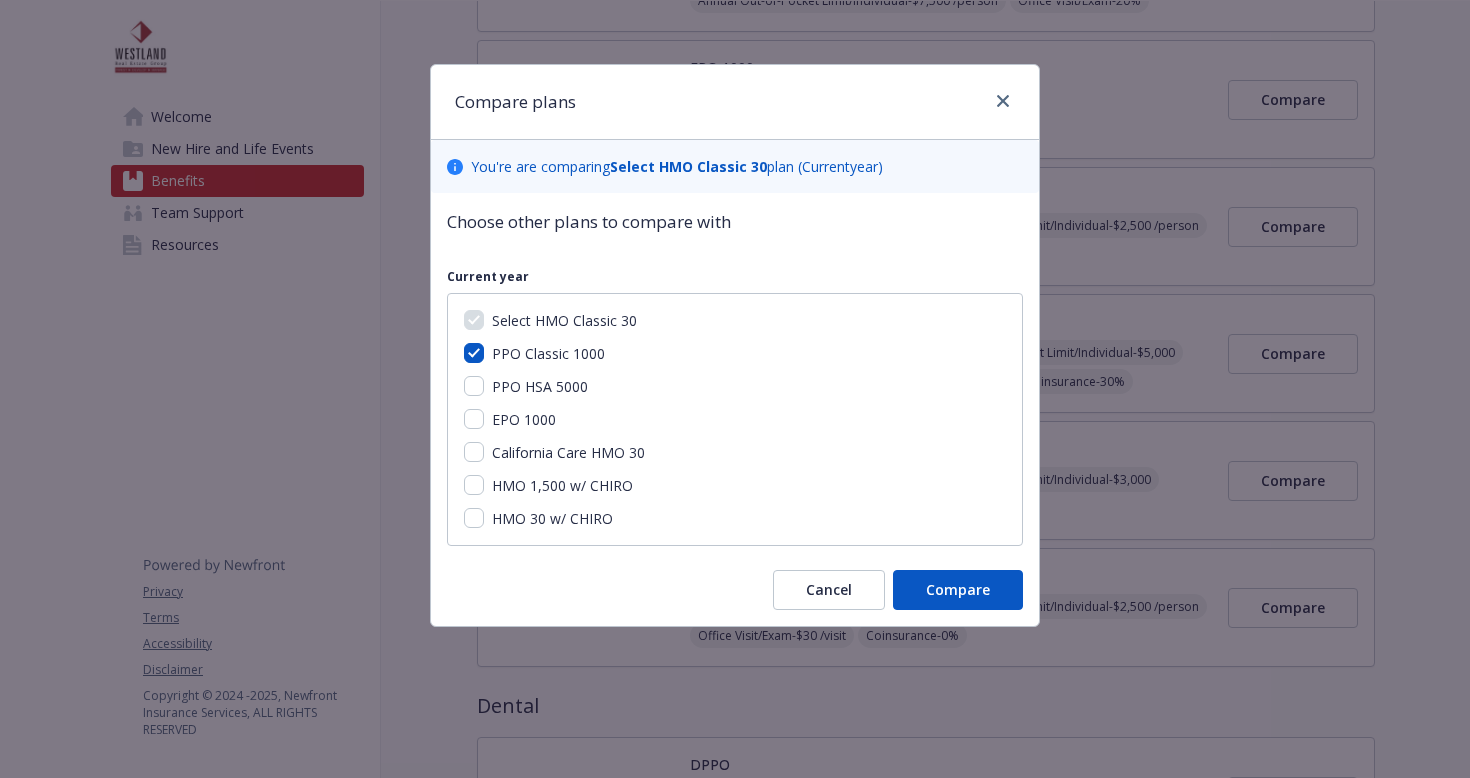 checkbox on "true" 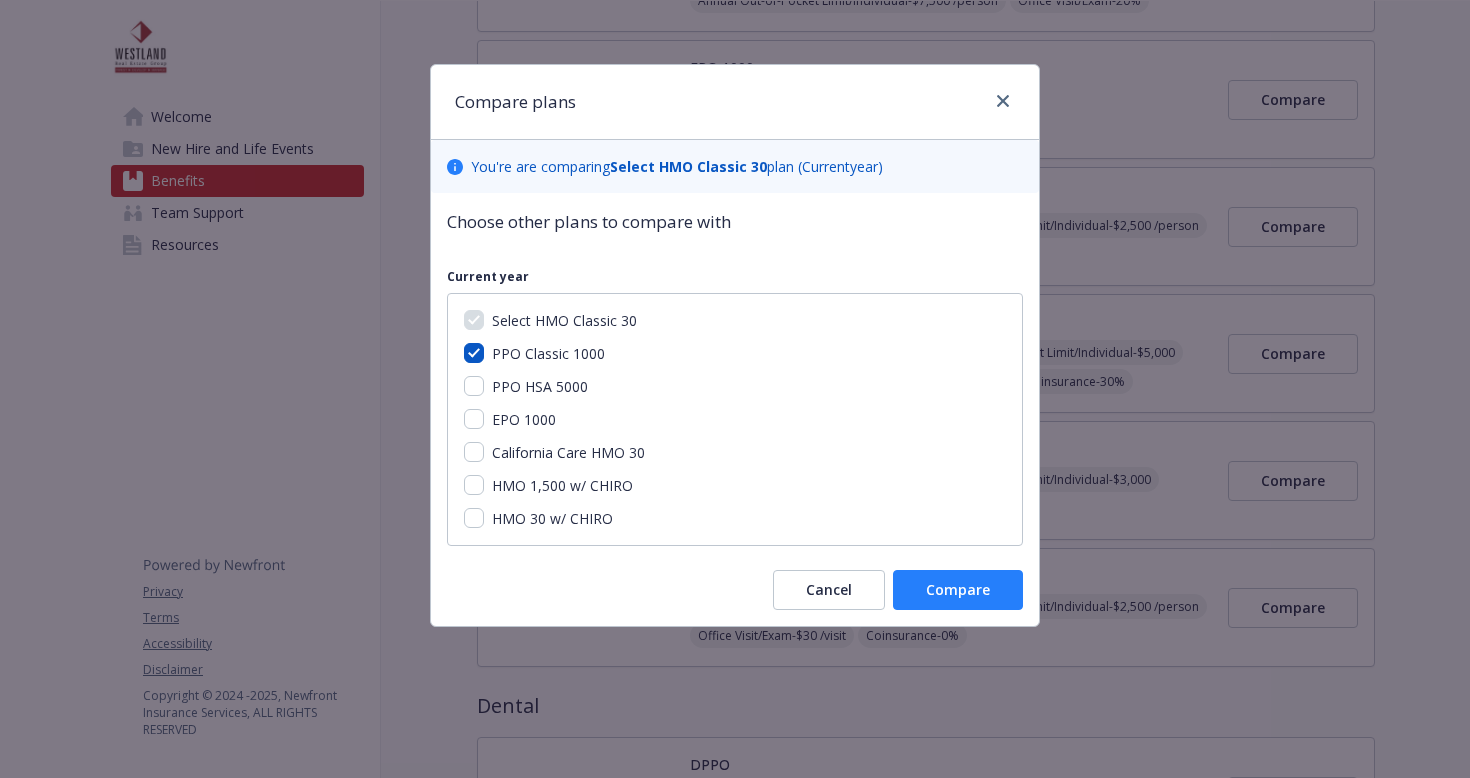 click on "Compare" at bounding box center (958, 589) 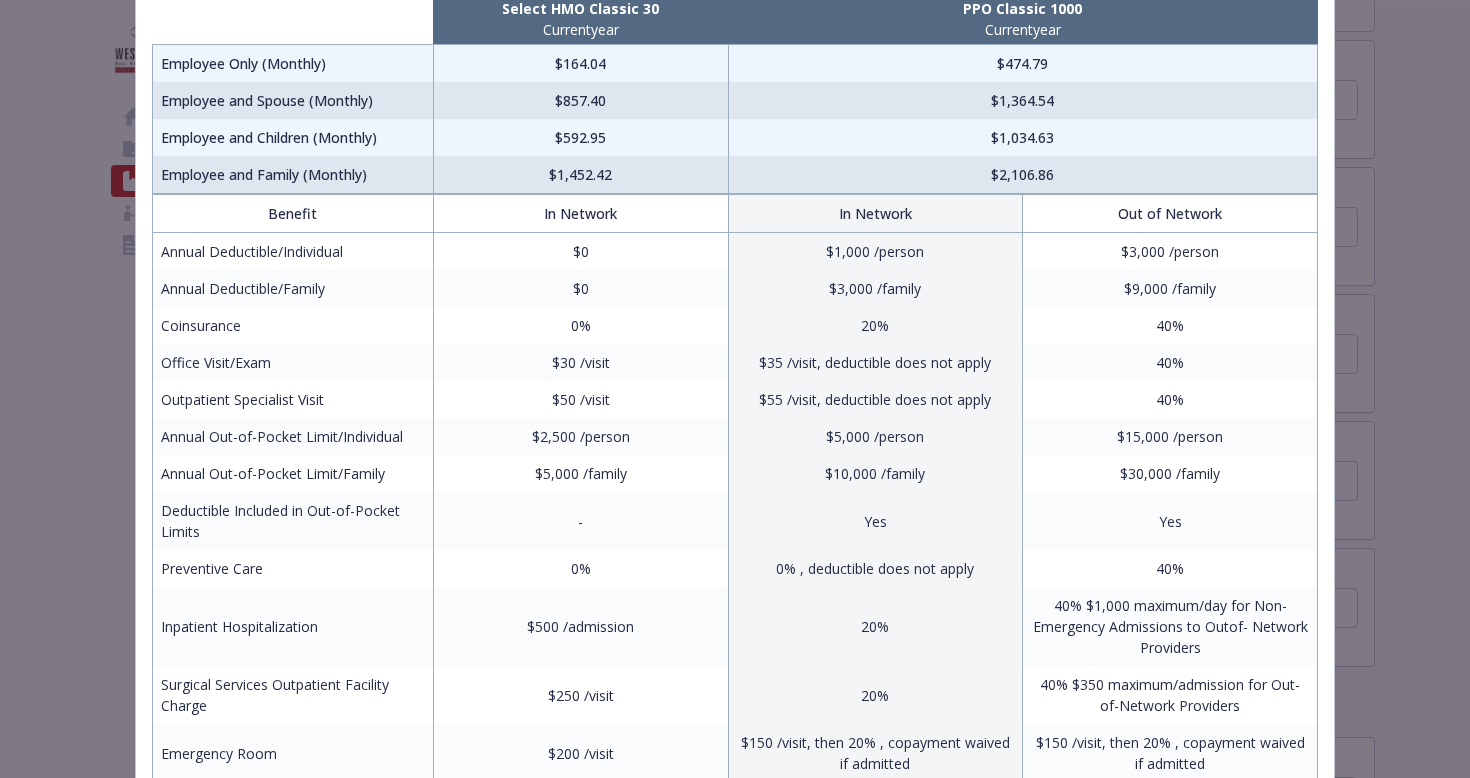 scroll, scrollTop: 0, scrollLeft: 0, axis: both 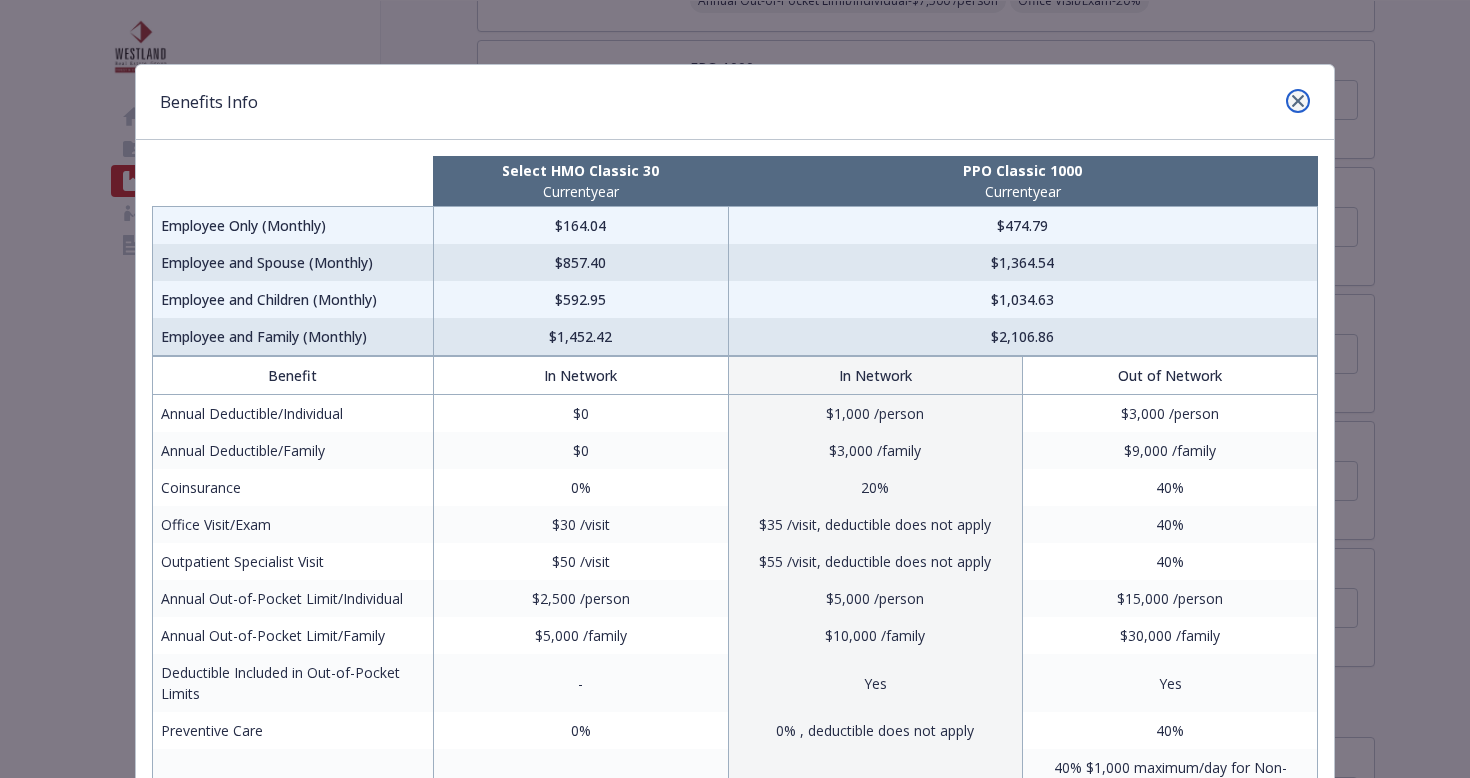click 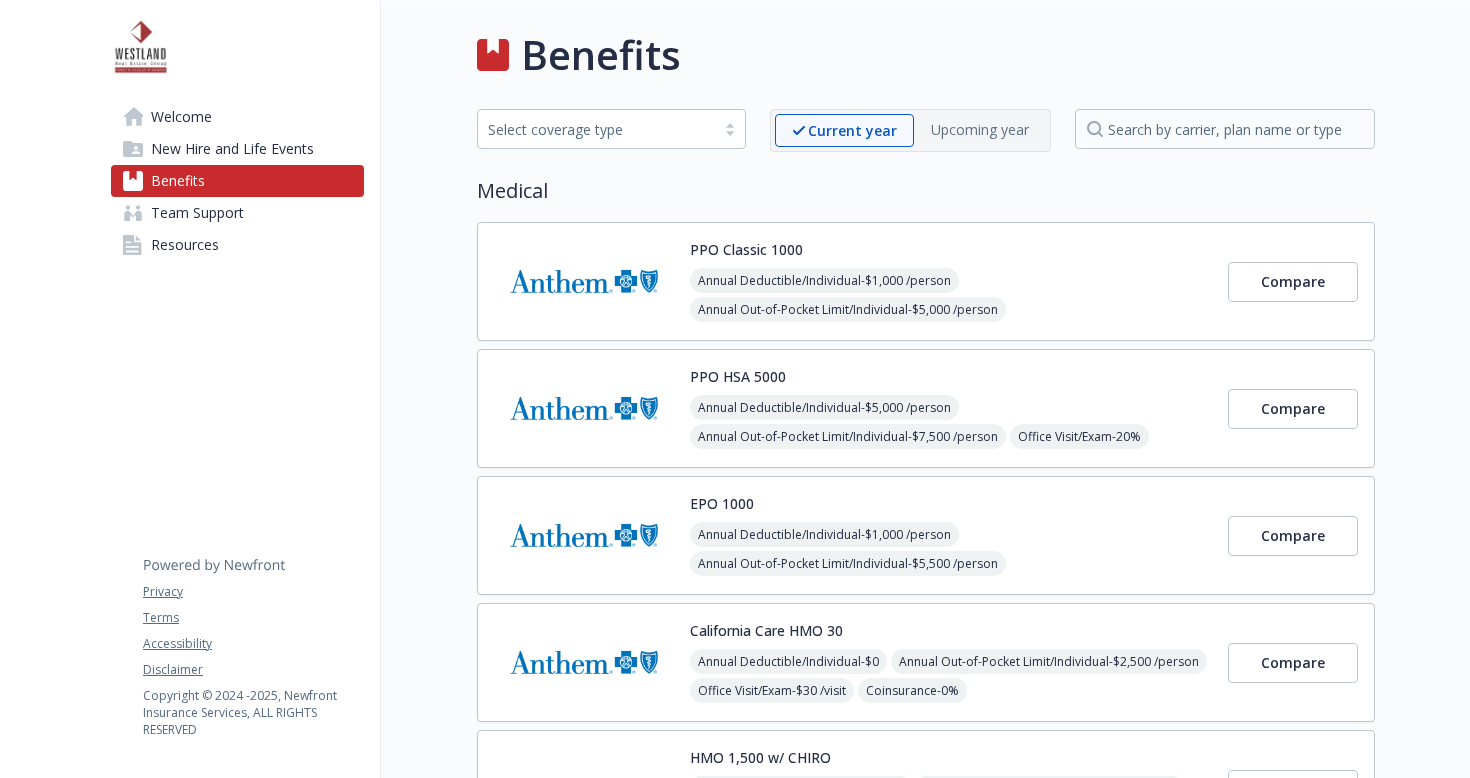 scroll, scrollTop: 0, scrollLeft: 0, axis: both 